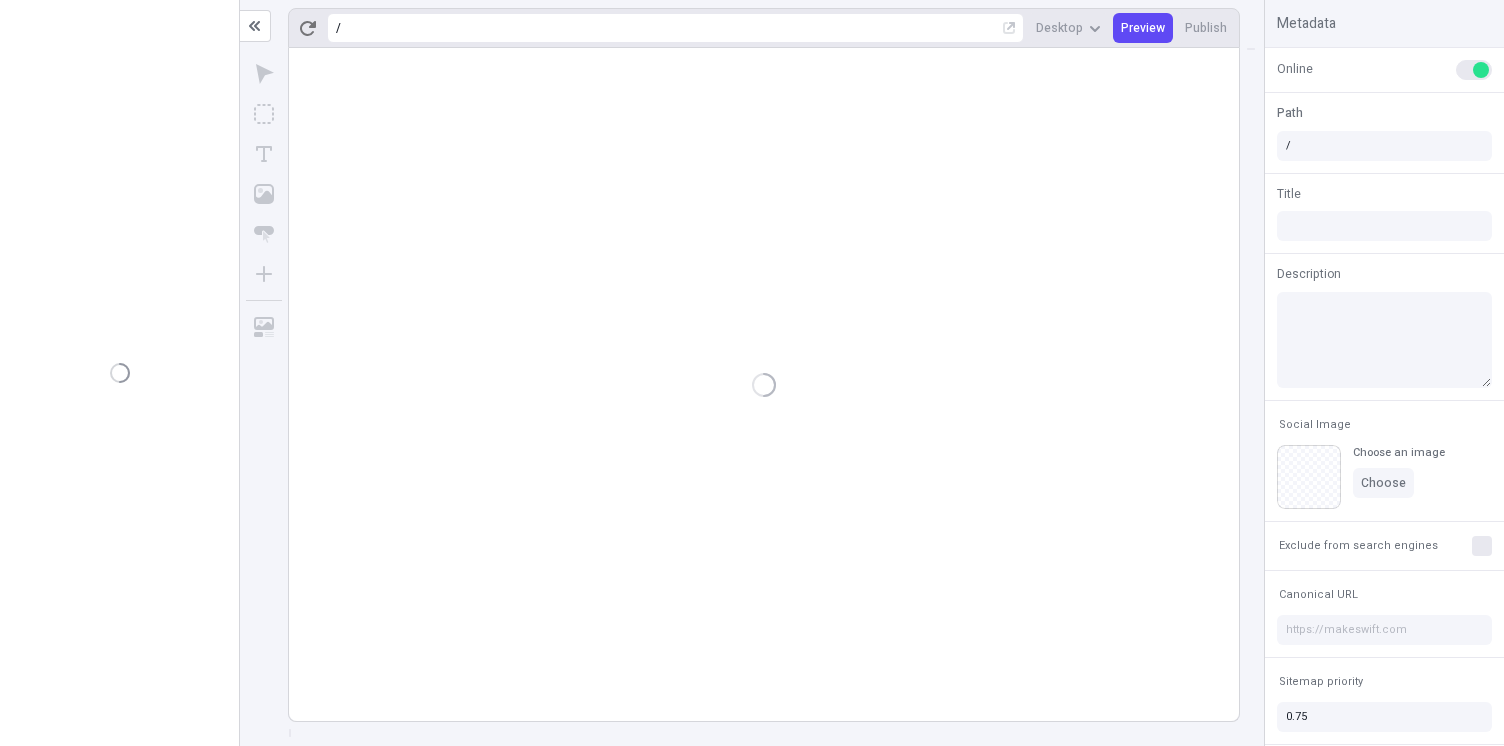 scroll, scrollTop: 0, scrollLeft: 0, axis: both 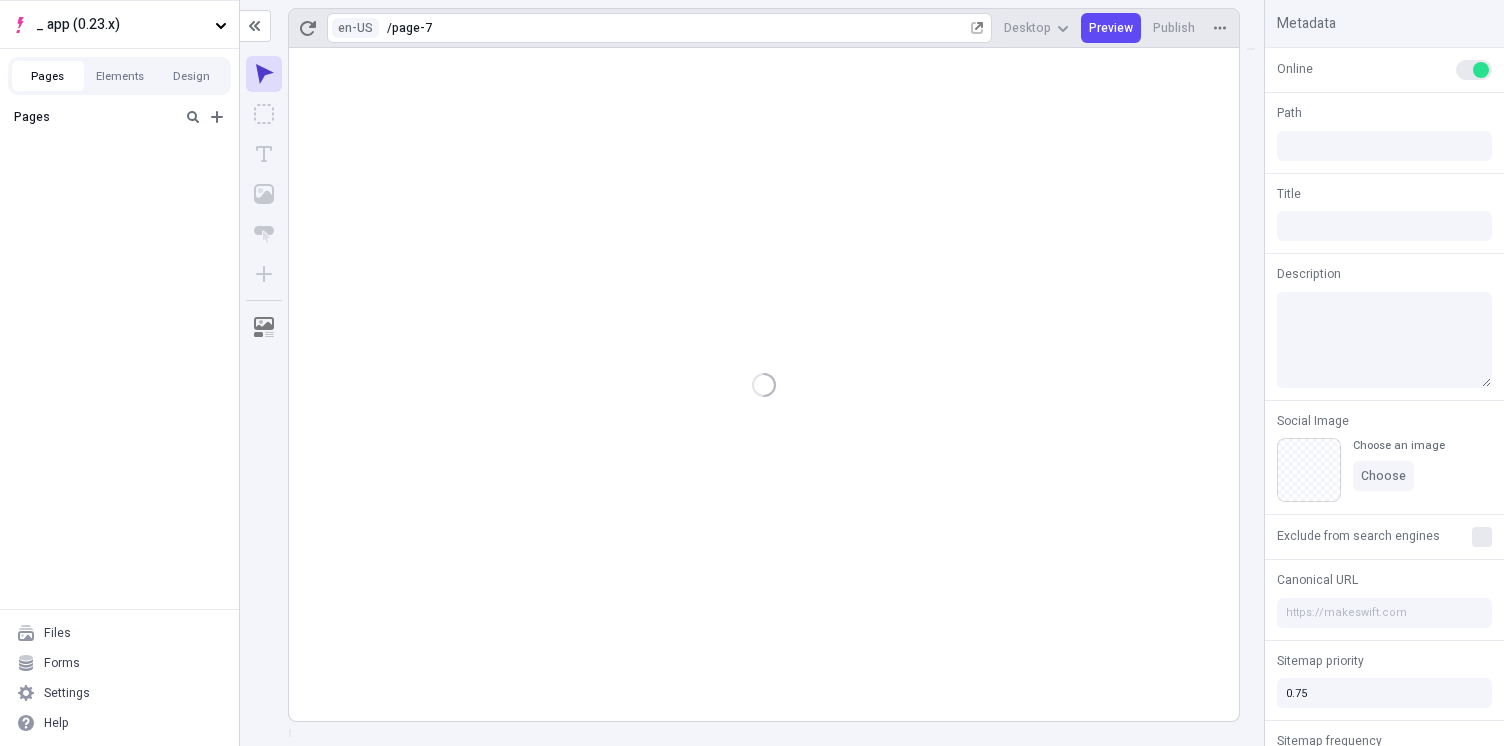 type on "/page-7" 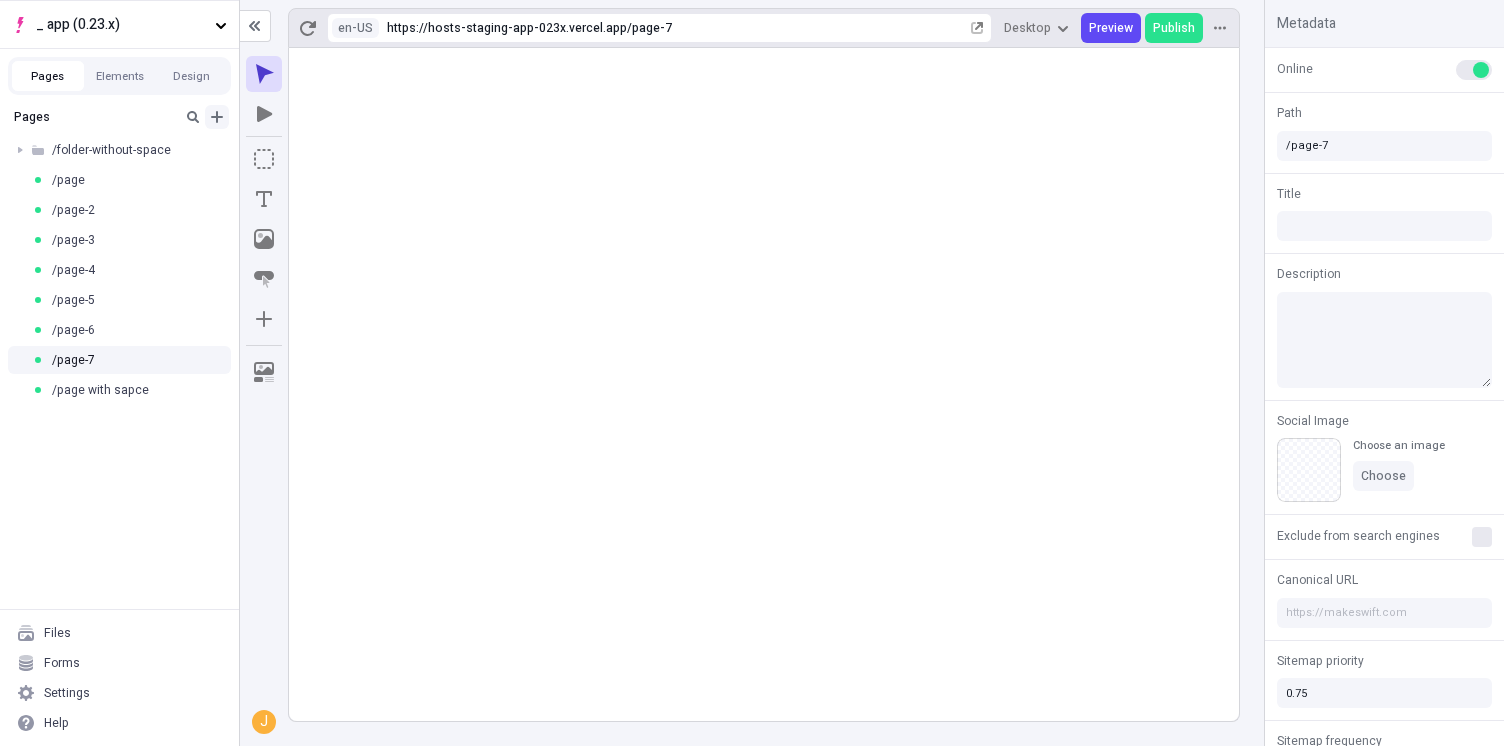 click 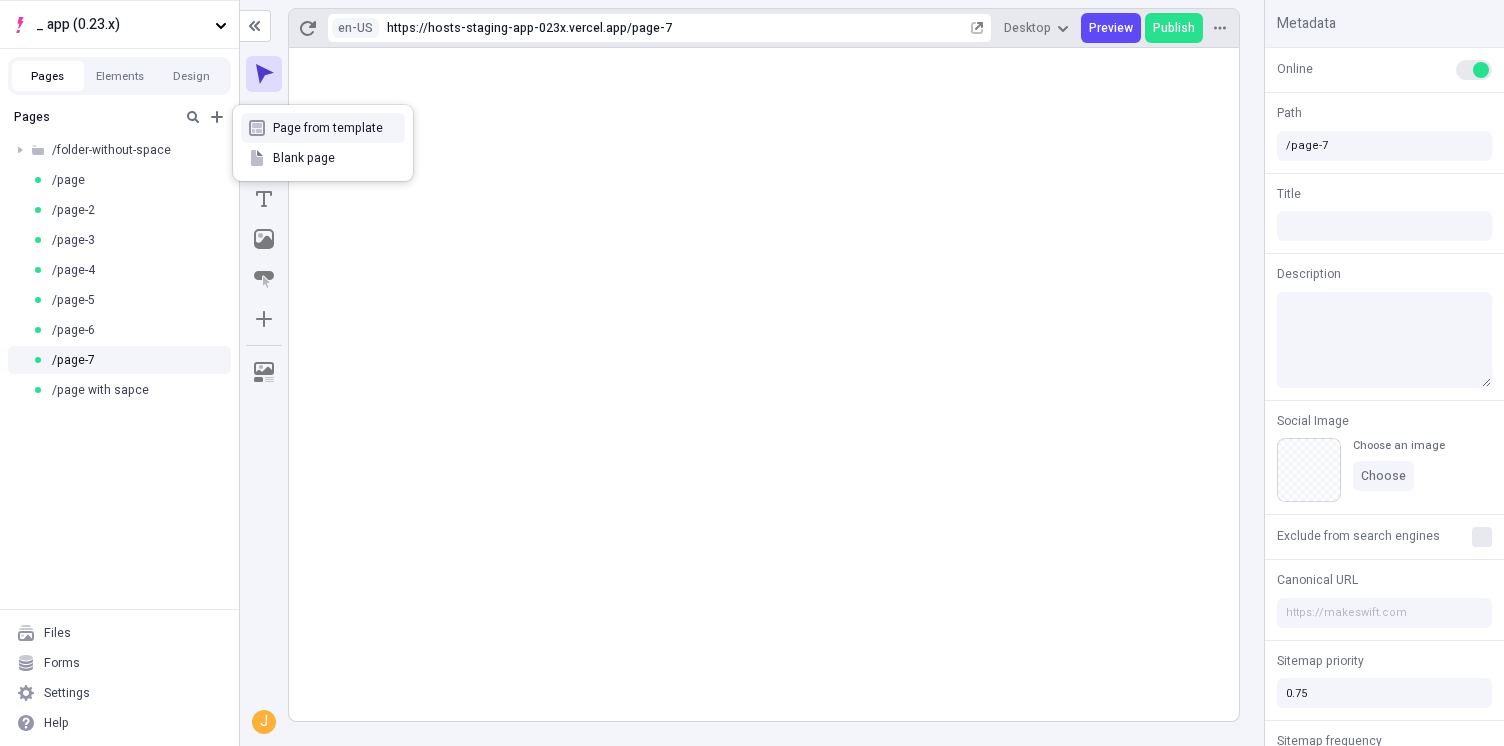 click on "Blank page" at bounding box center [335, 158] 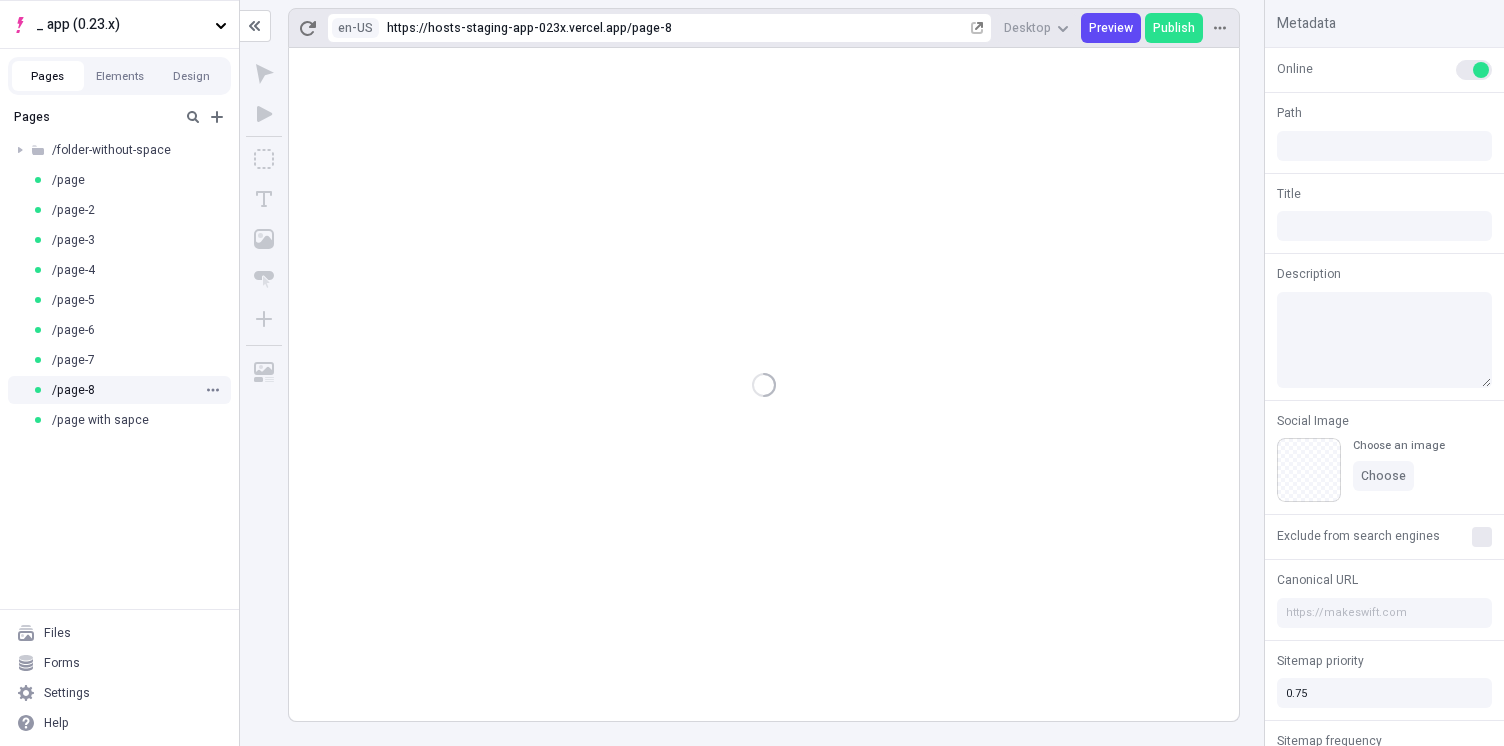 type on "/page-8" 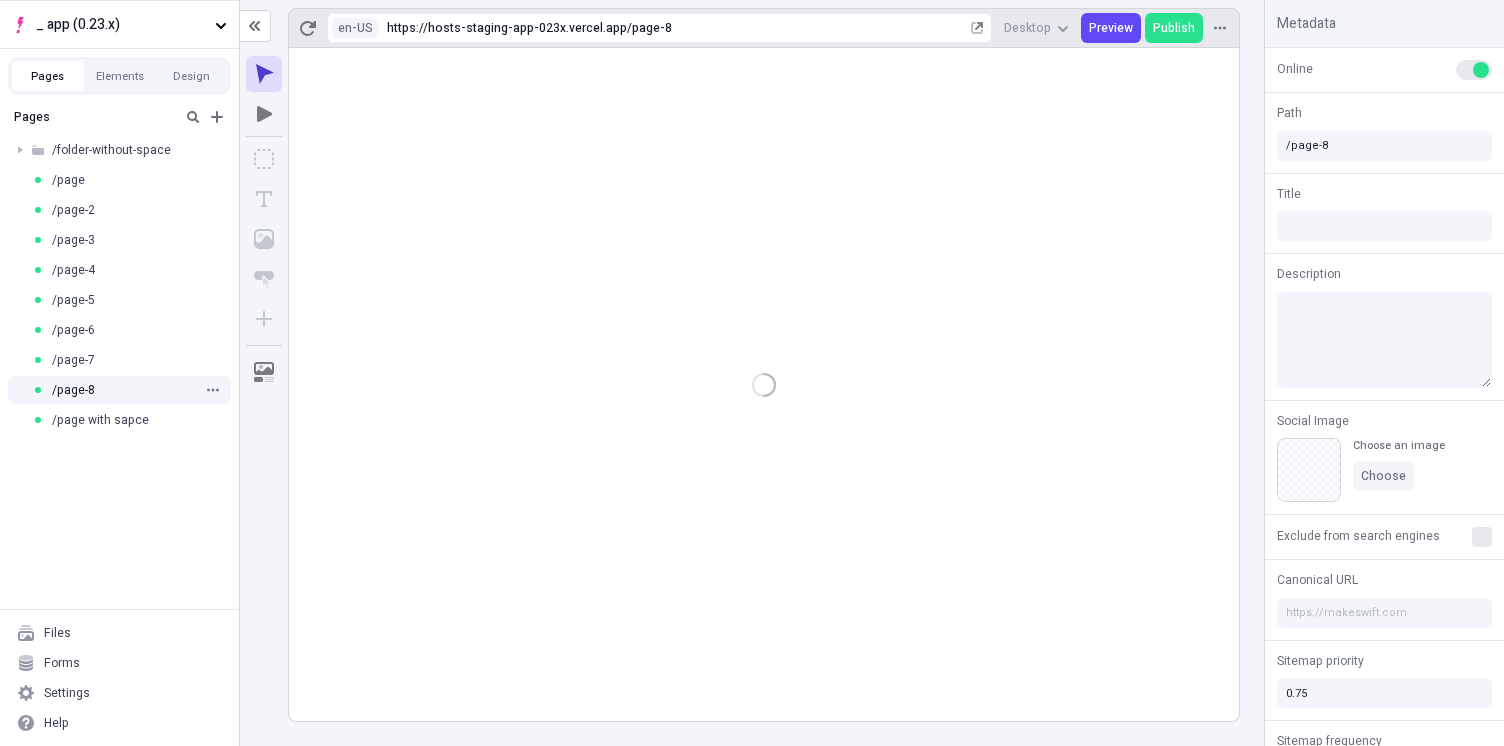 click on "/page-8" at bounding box center (113, 390) 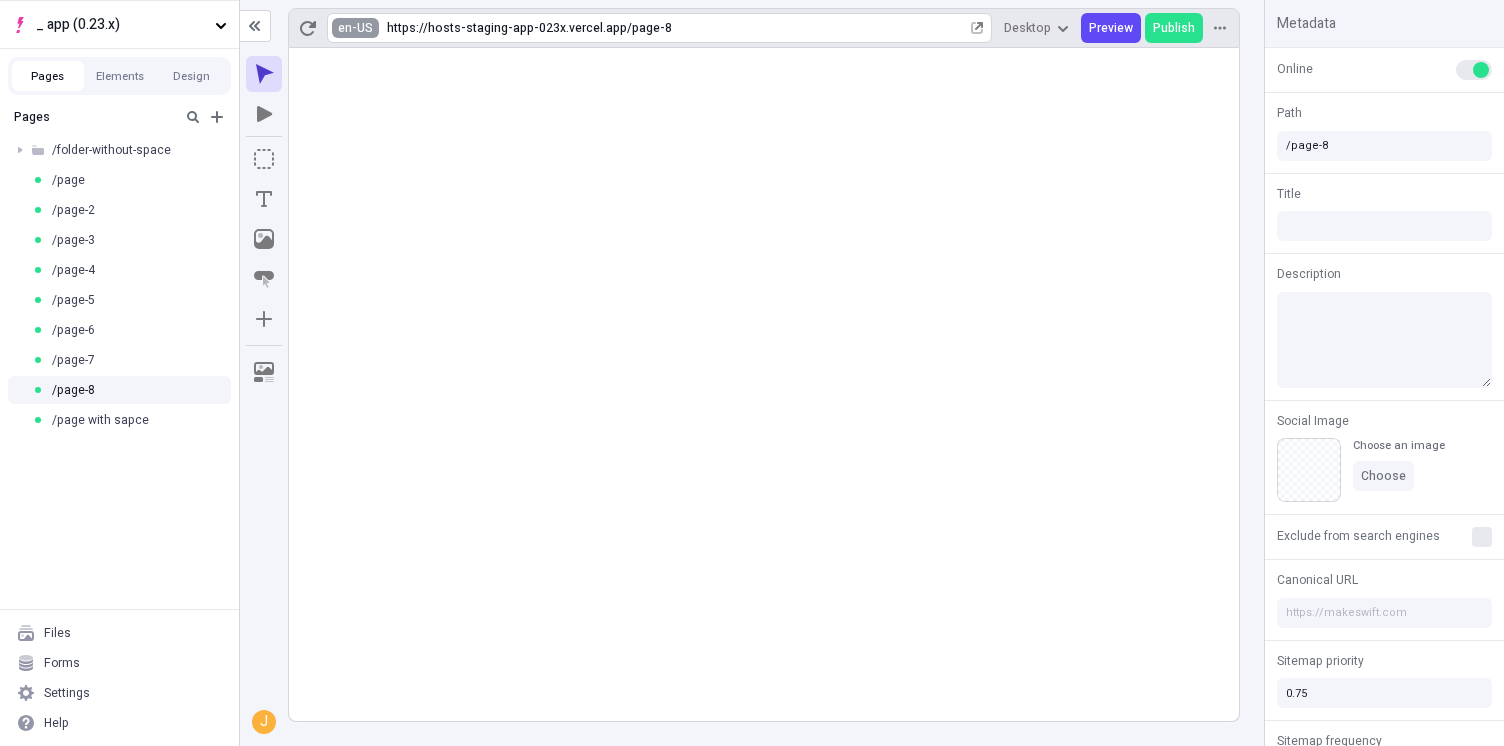 click on "_ app (0.23.x) Pages Elements Design Pages /folder-without-space /page /page-2 /page-3 /page-4 /page-5 /page-6 /page-7 /page-8 /page with sapce Files Forms Settings Help en-US https://hosts-staging-app-023x.vercel.app / page-8 Desktop Preview Publish j Metadata Online Path /page-8 Title Description Social Image Choose an image Choose Exclude from search engines Canonical URL Sitemap priority 0.75 Sitemap frequency Hourly Snippets" at bounding box center (752, 373) 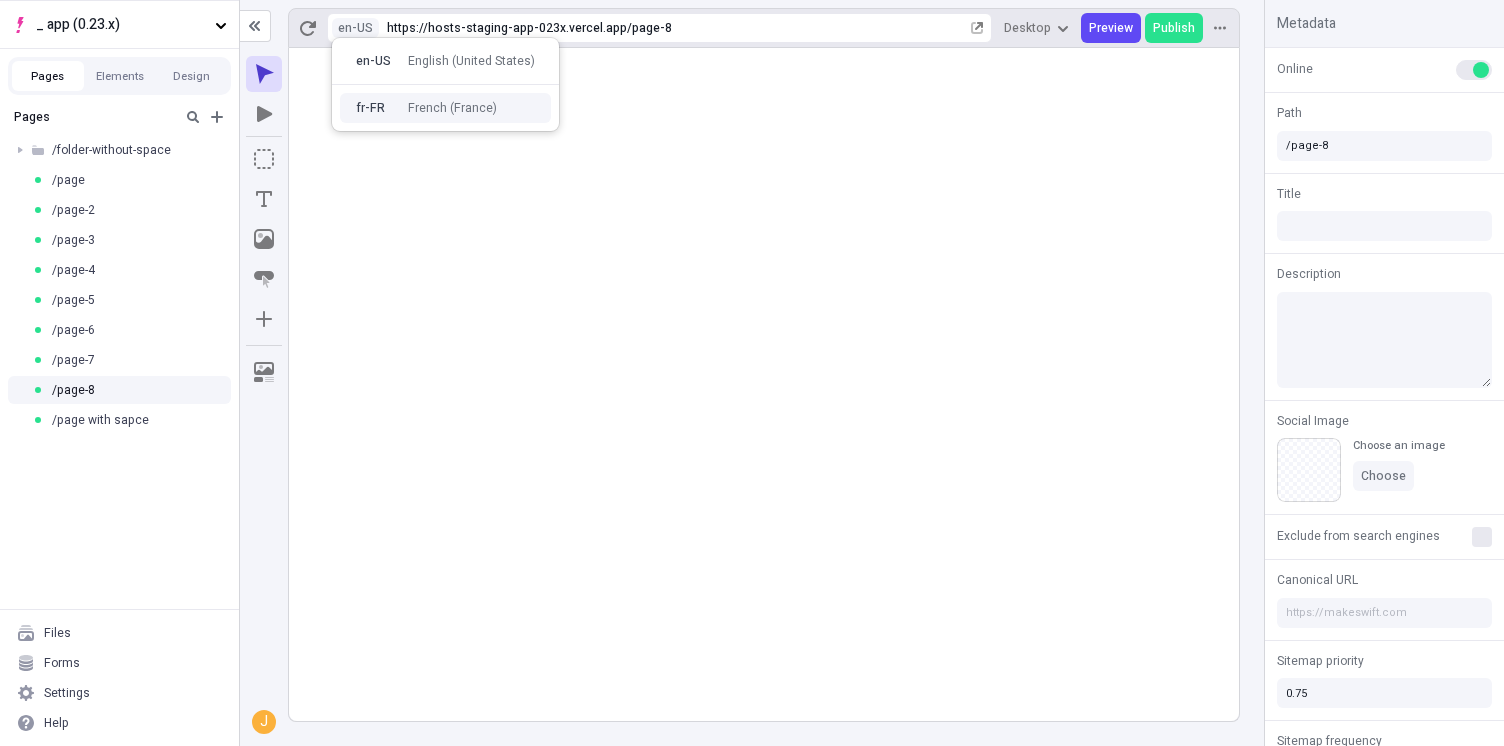 click on "French (France)" at bounding box center (452, 108) 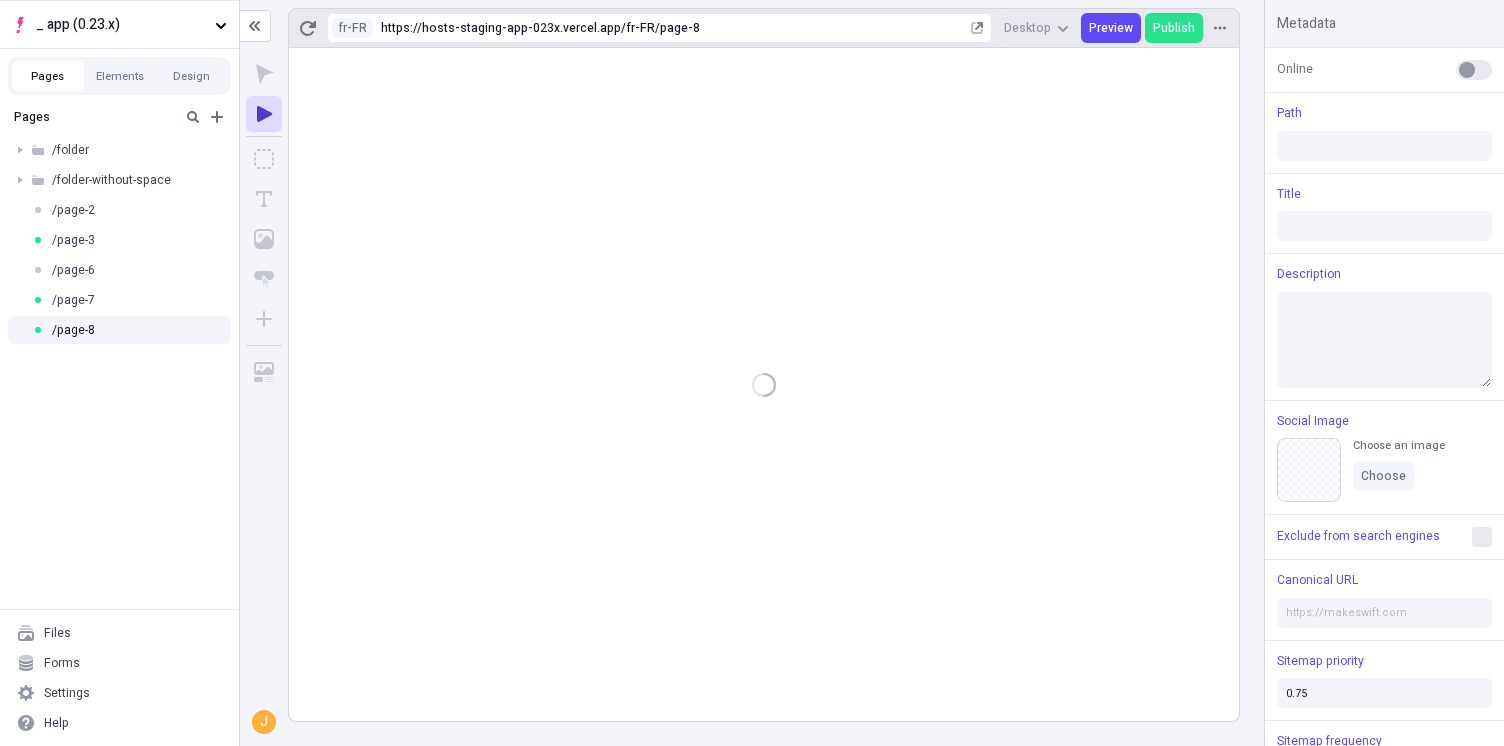 type on "/page-8" 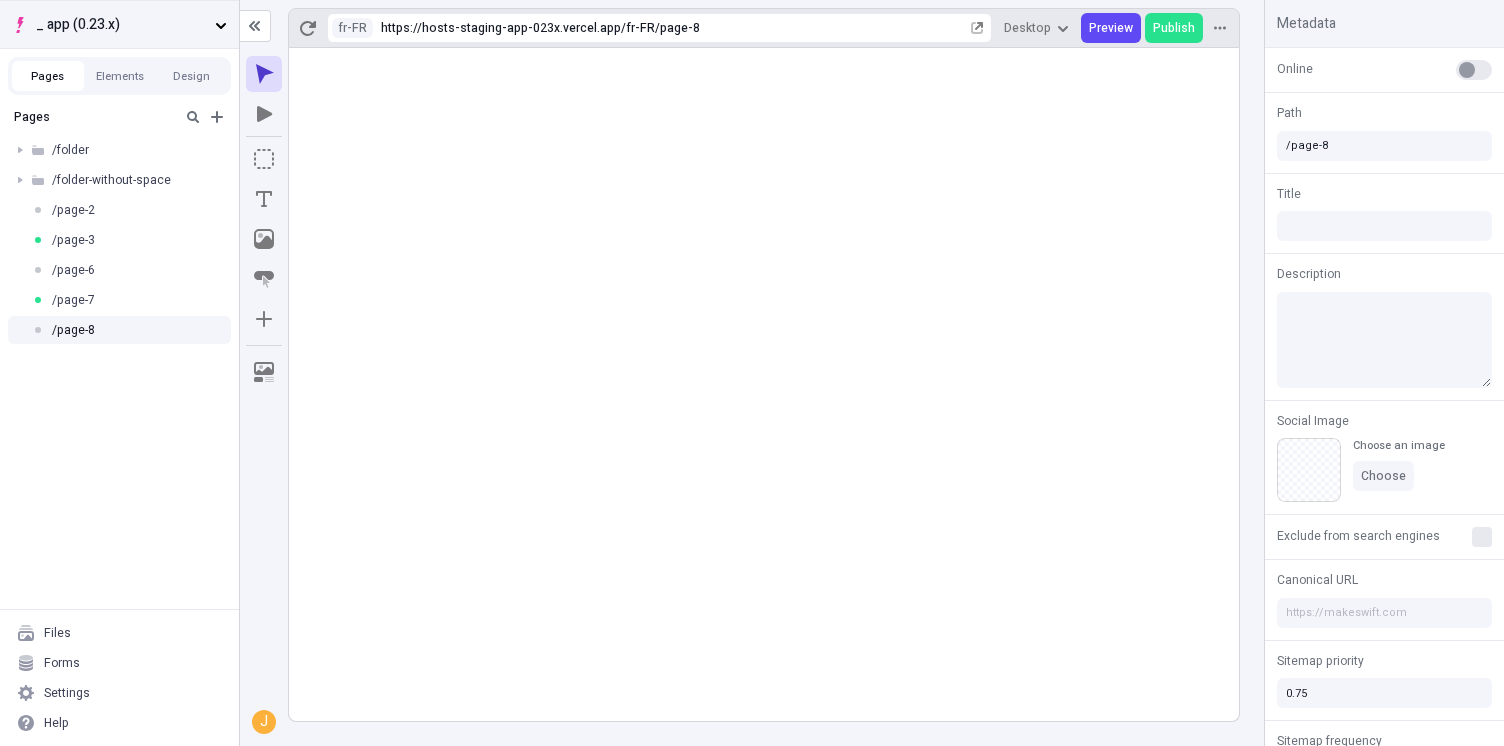 click on "_ app (0.23.x)" at bounding box center (121, 25) 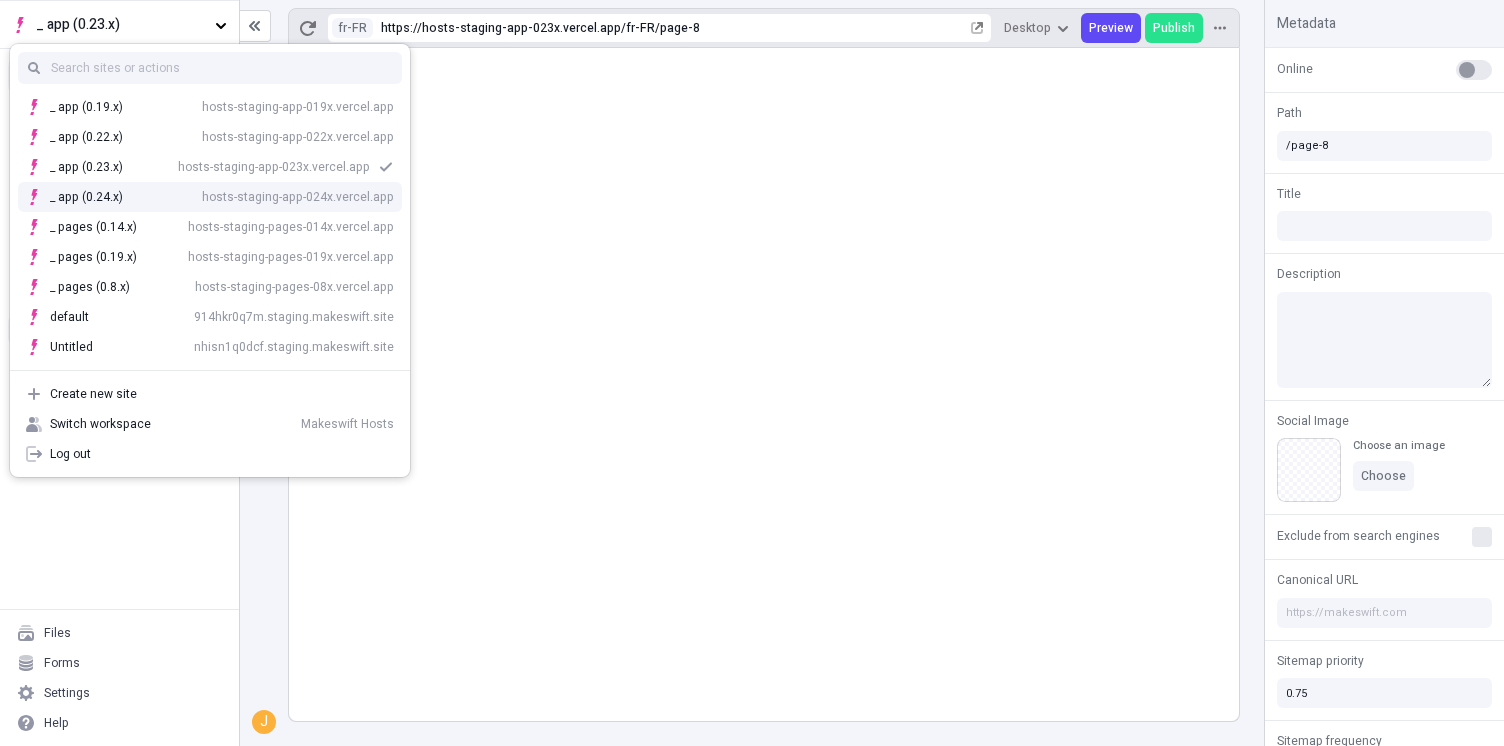click on "_ app (0.24.x) hosts-staging-app-024x.vercel.app" at bounding box center [222, 197] 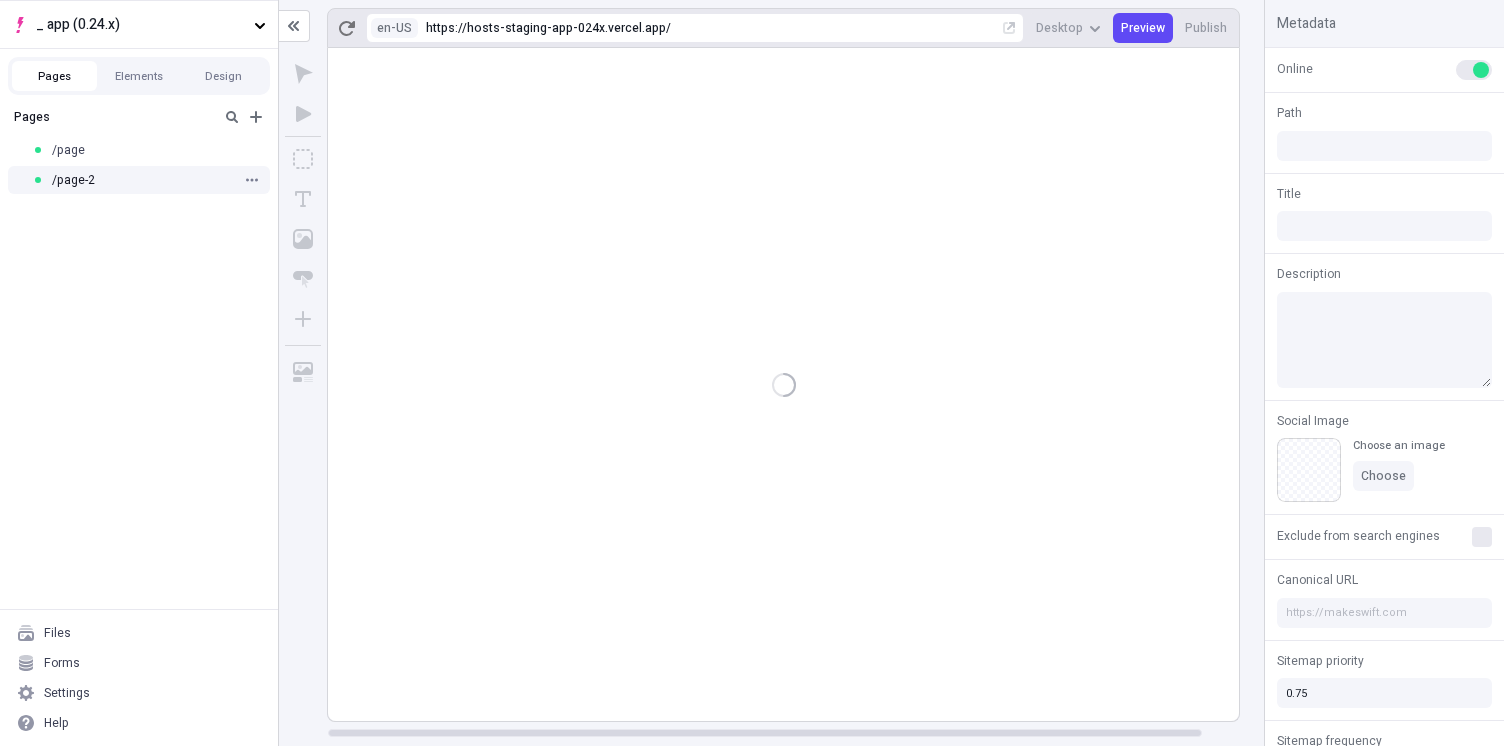type on "/page-2" 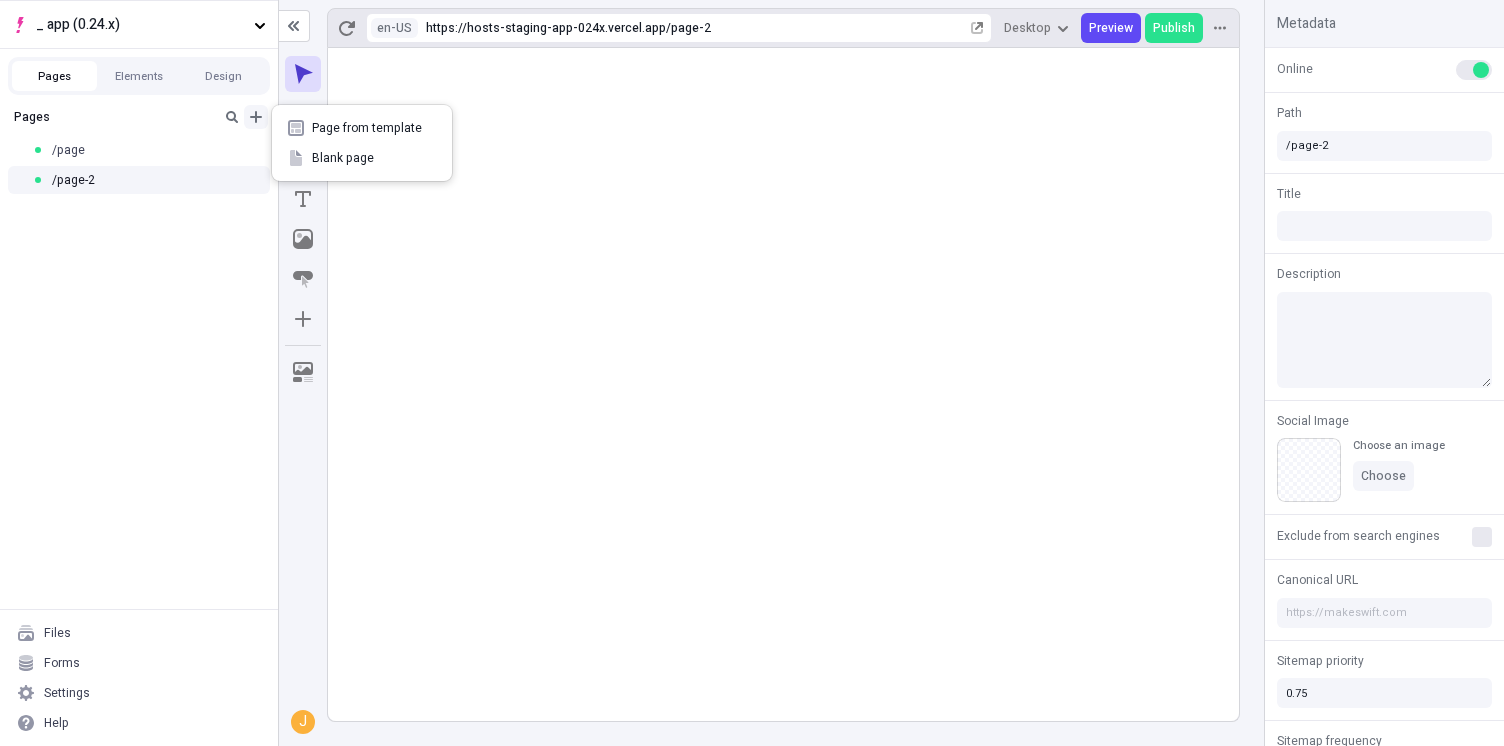 click 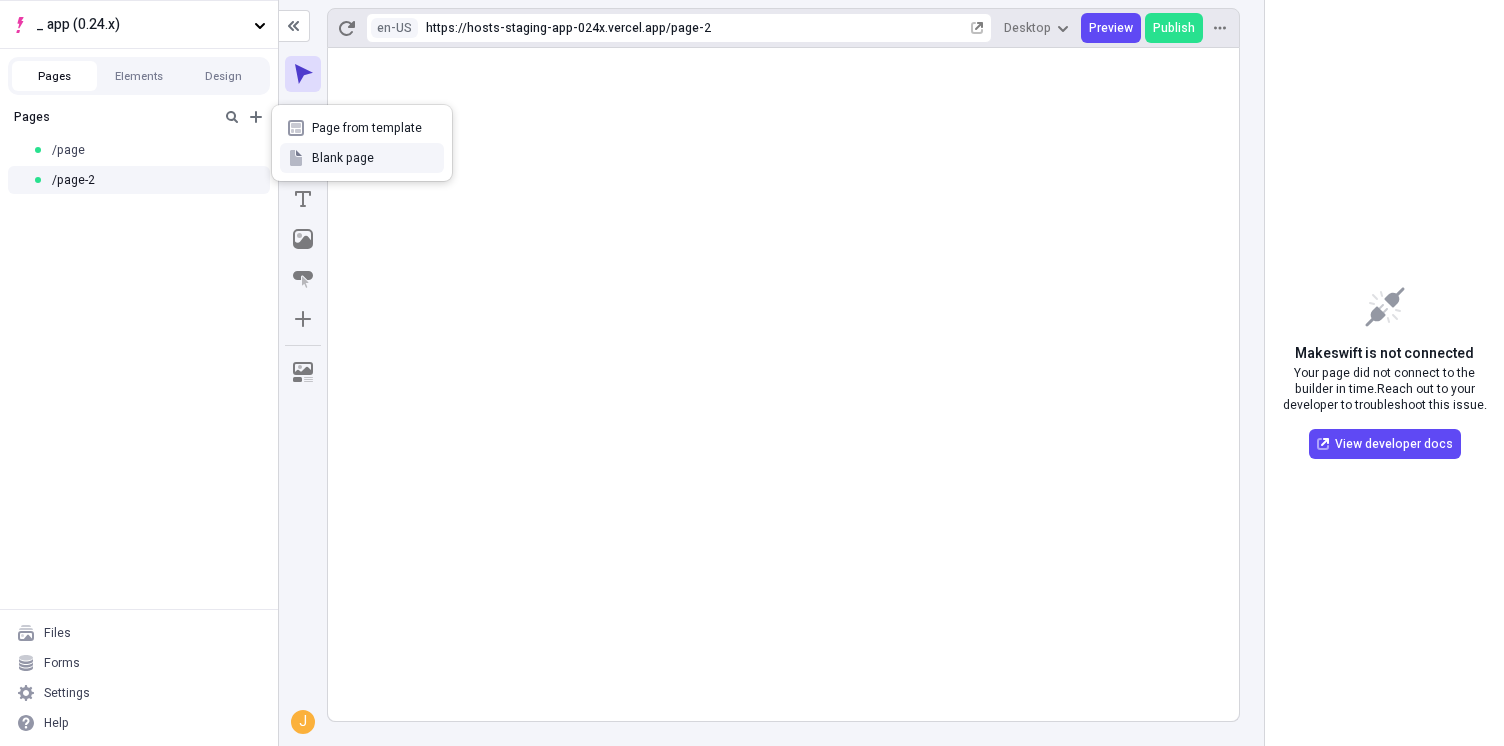 click on "Blank page" at bounding box center [374, 158] 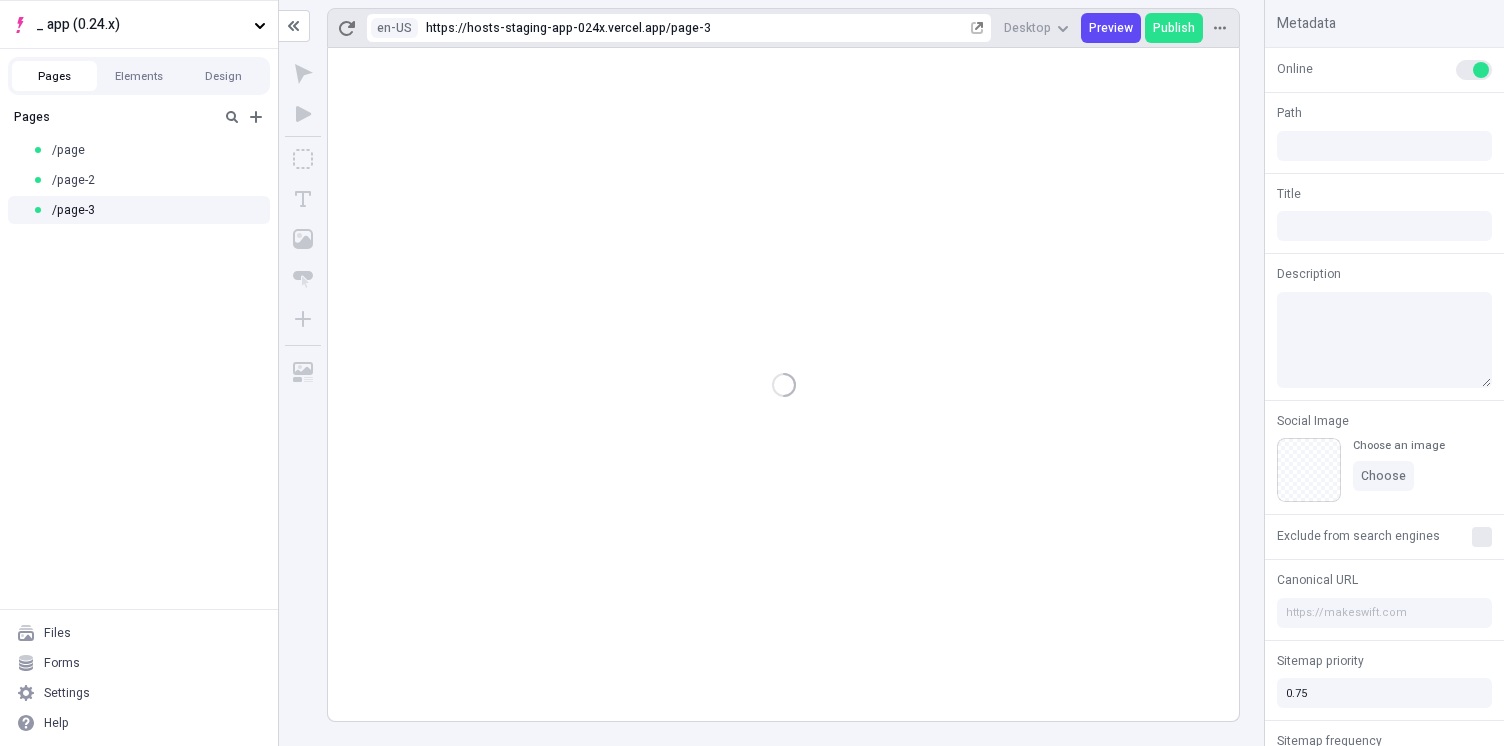 type on "/page-3" 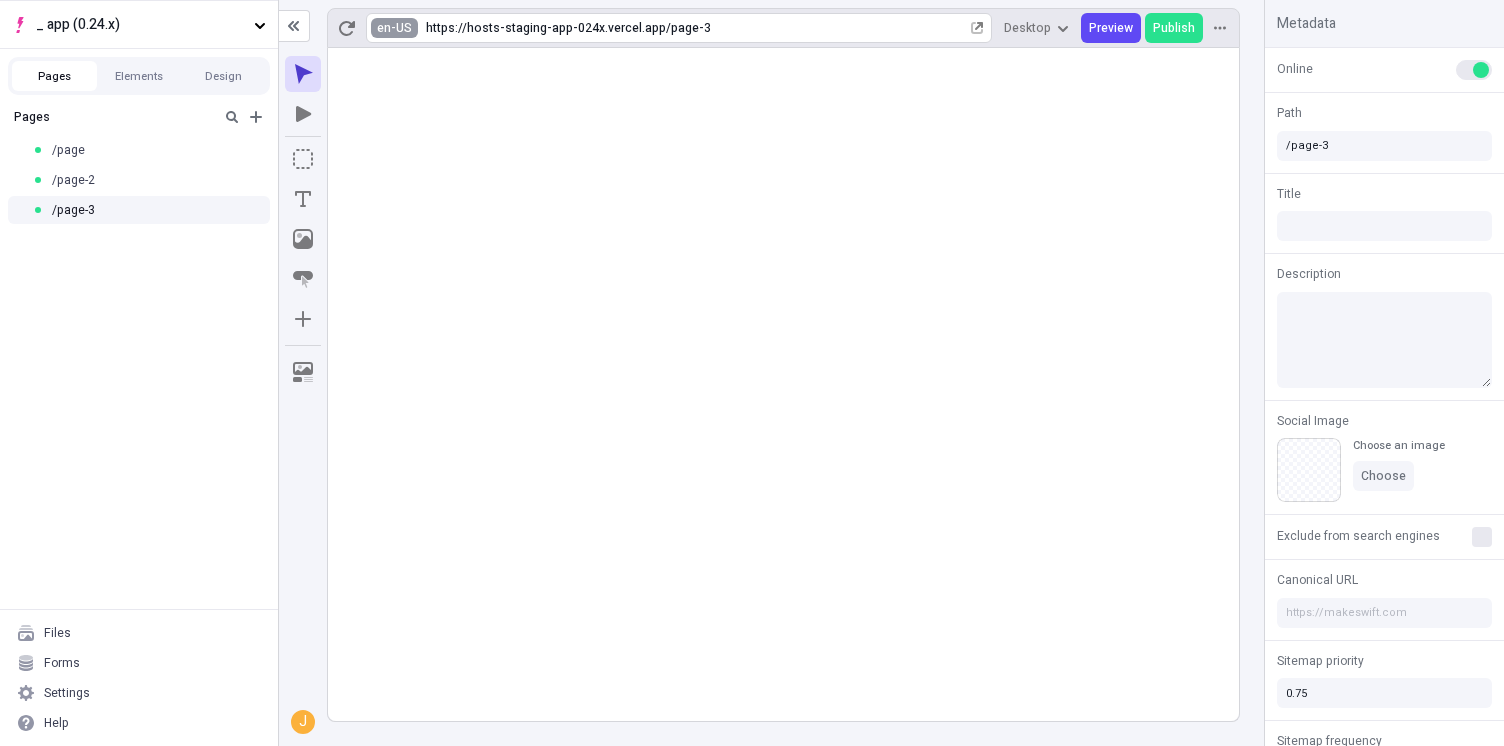 click on "_ app (0.24.x) Pages Elements Design Pages /page /page-2 /page-3 Files Forms Settings Help en-US https://hosts-staging-app-024x.vercel.app / page-3 Desktop Preview Publish j Metadata Online Path /page-3 Title Description Social Image Choose an image Choose Exclude from search engines Canonical URL Sitemap priority 0.75 Sitemap frequency Hourly Snippets" at bounding box center [752, 373] 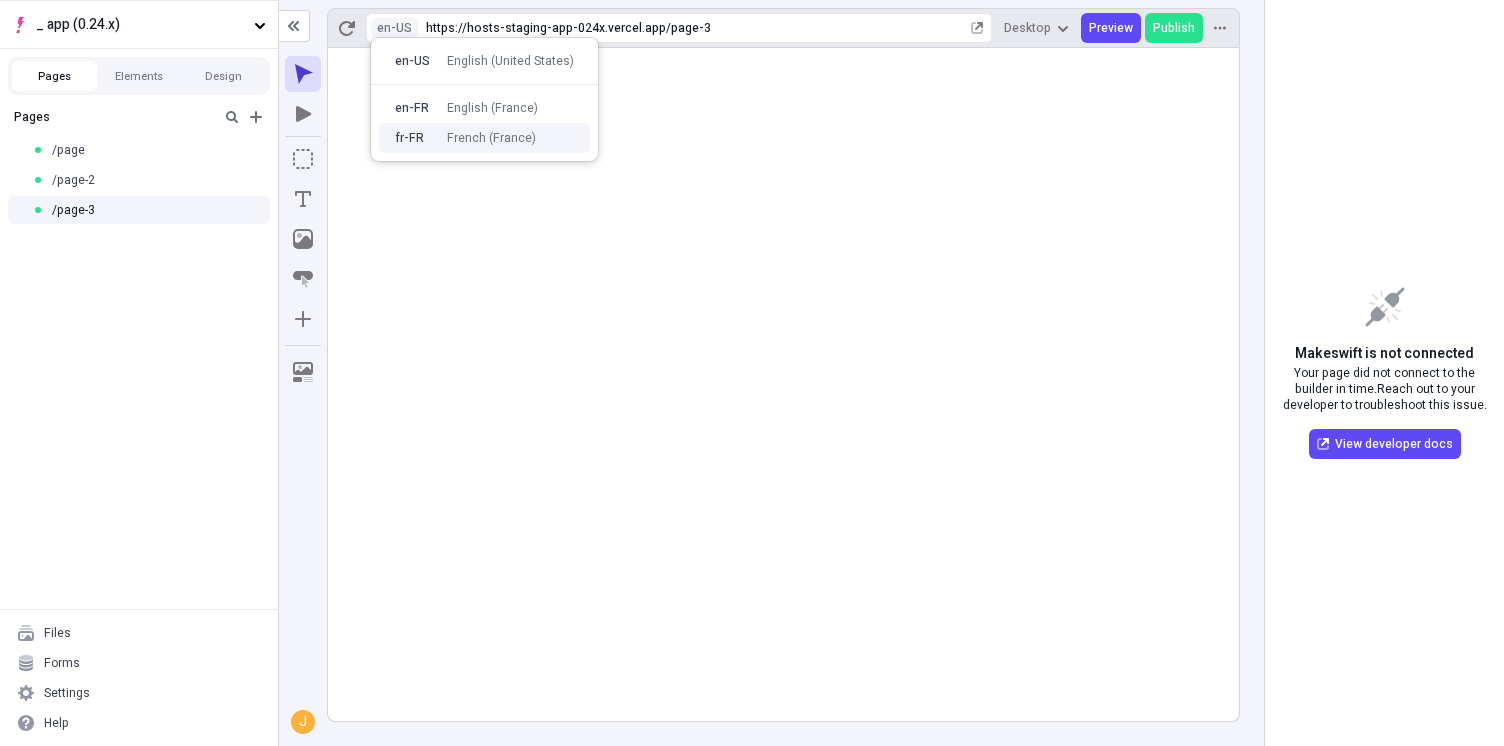 click on "fr-FR French (France)" at bounding box center (484, 138) 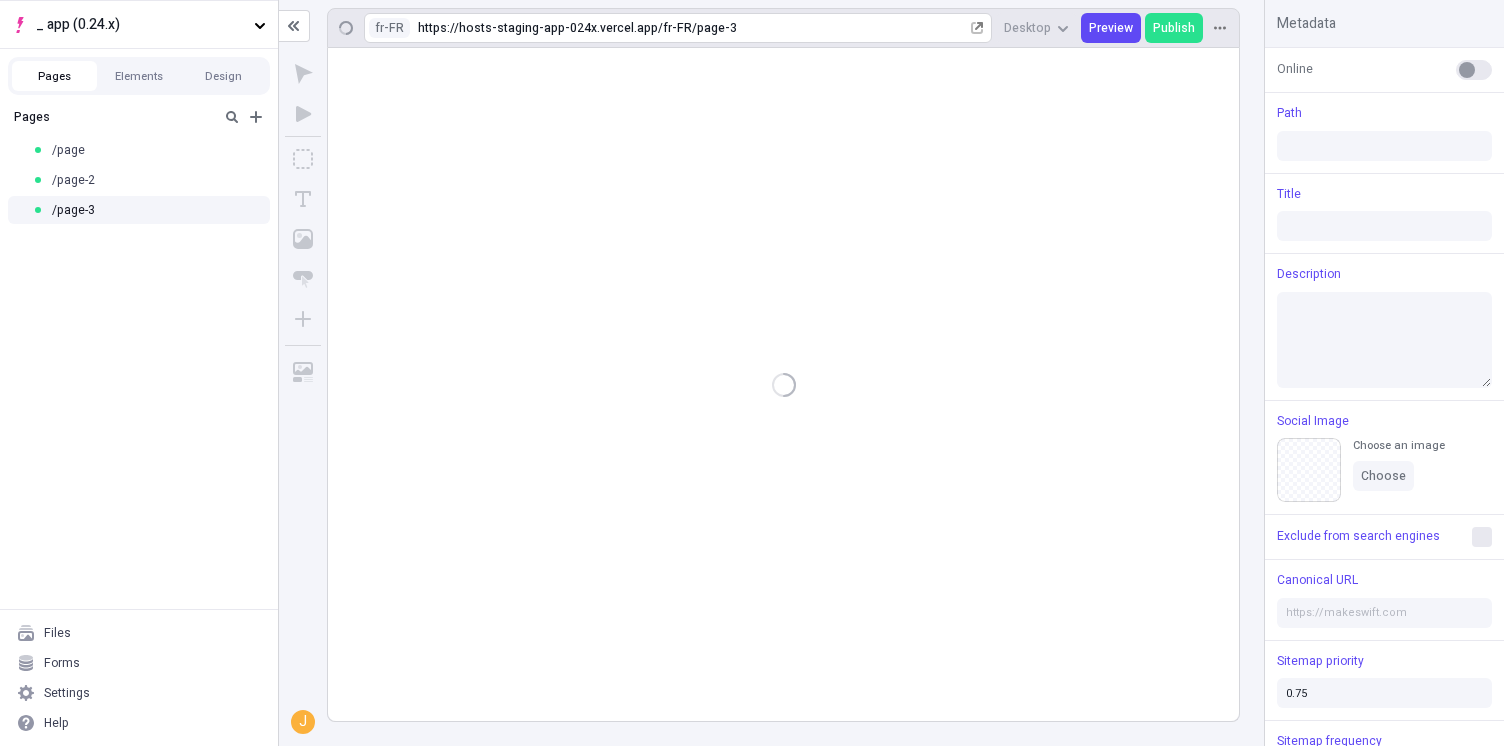 click on "fr-FR https://hosts-staging-app-024x.vercel.app/fr-FR / page-3" at bounding box center [678, 28] 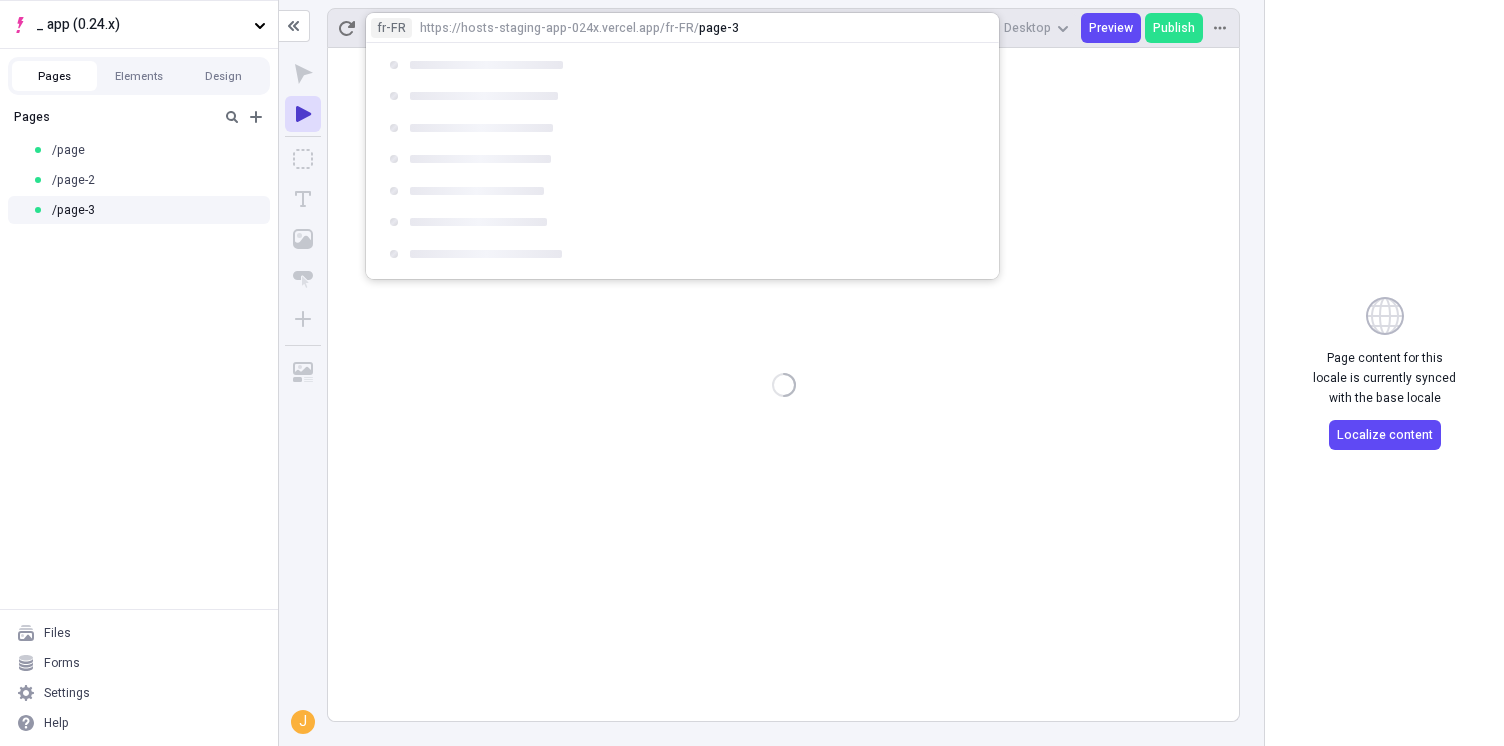 click on "_ app (0.24.x) Pages Elements Design Pages /page /page-2 /page-3 Files Forms Settings Help fr-FR https://hosts-staging-app-024x.vercel.app/fr-FR / page-3 Desktop Preview Publish j Page content for this locale is currently synced with the base locale Localize content fr-FR https://hosts-staging-app-024x.vercel.app/fr-FR / page-3" at bounding box center (752, 373) 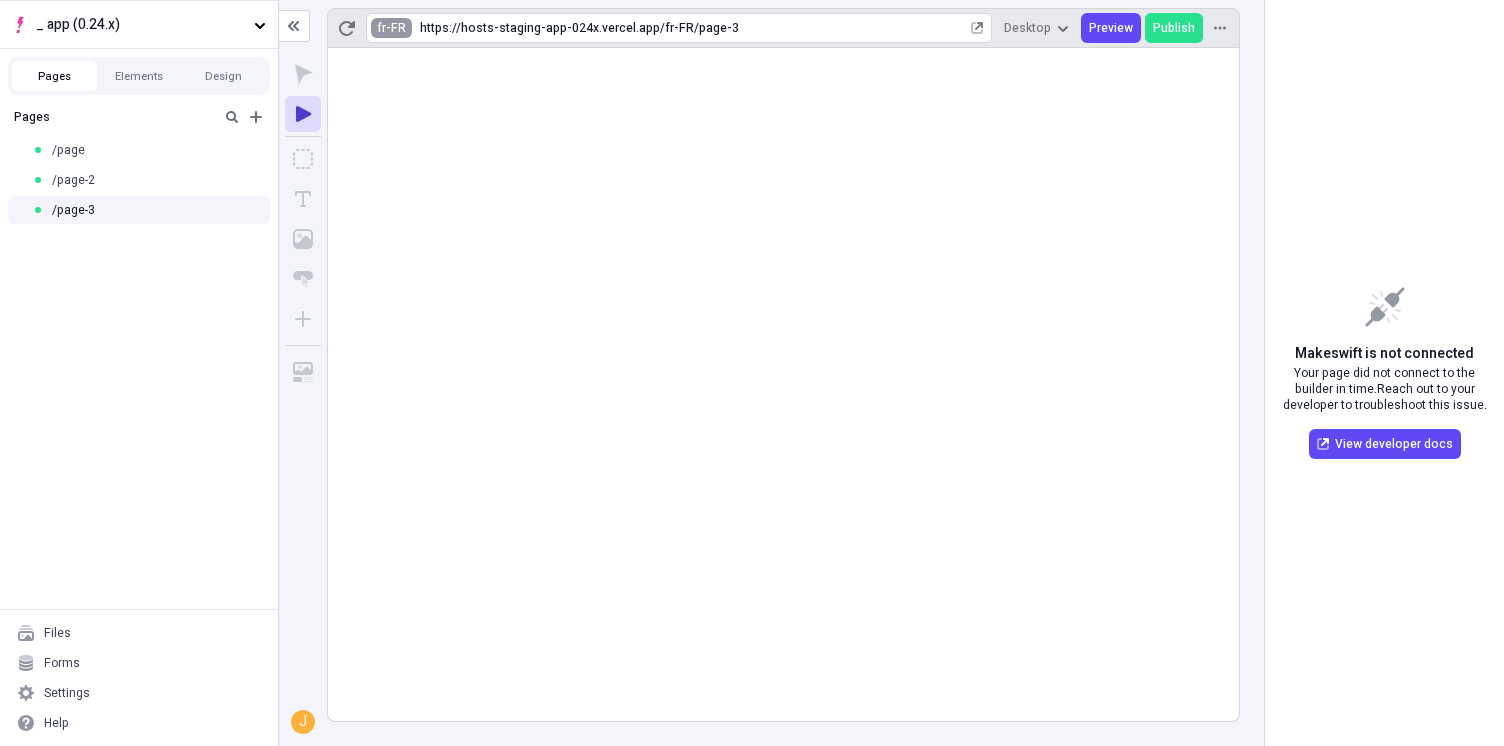 click on "_ app (0.24.x) Pages Elements Design Pages /page /page-2 /page-3 Files Forms Settings Help fr-FR https://hosts-staging-app-024x.vercel.app/fr-FR / page-3 Desktop Preview Publish j Makeswift is not connected Your page did not connect to the builder in time. Reach out to your developer to troubleshoot this issue . View developer docs" at bounding box center (752, 373) 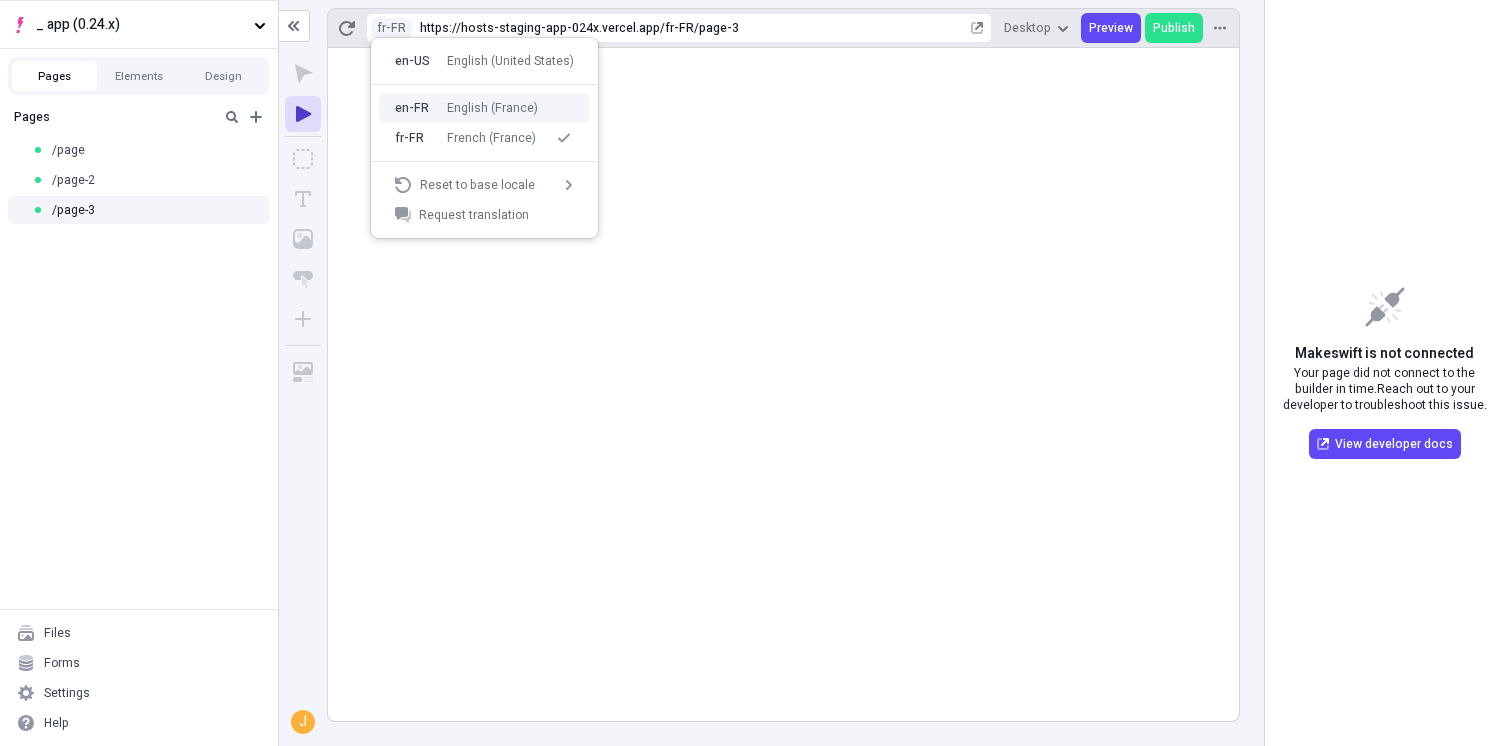 click on "English (France)" at bounding box center [492, 108] 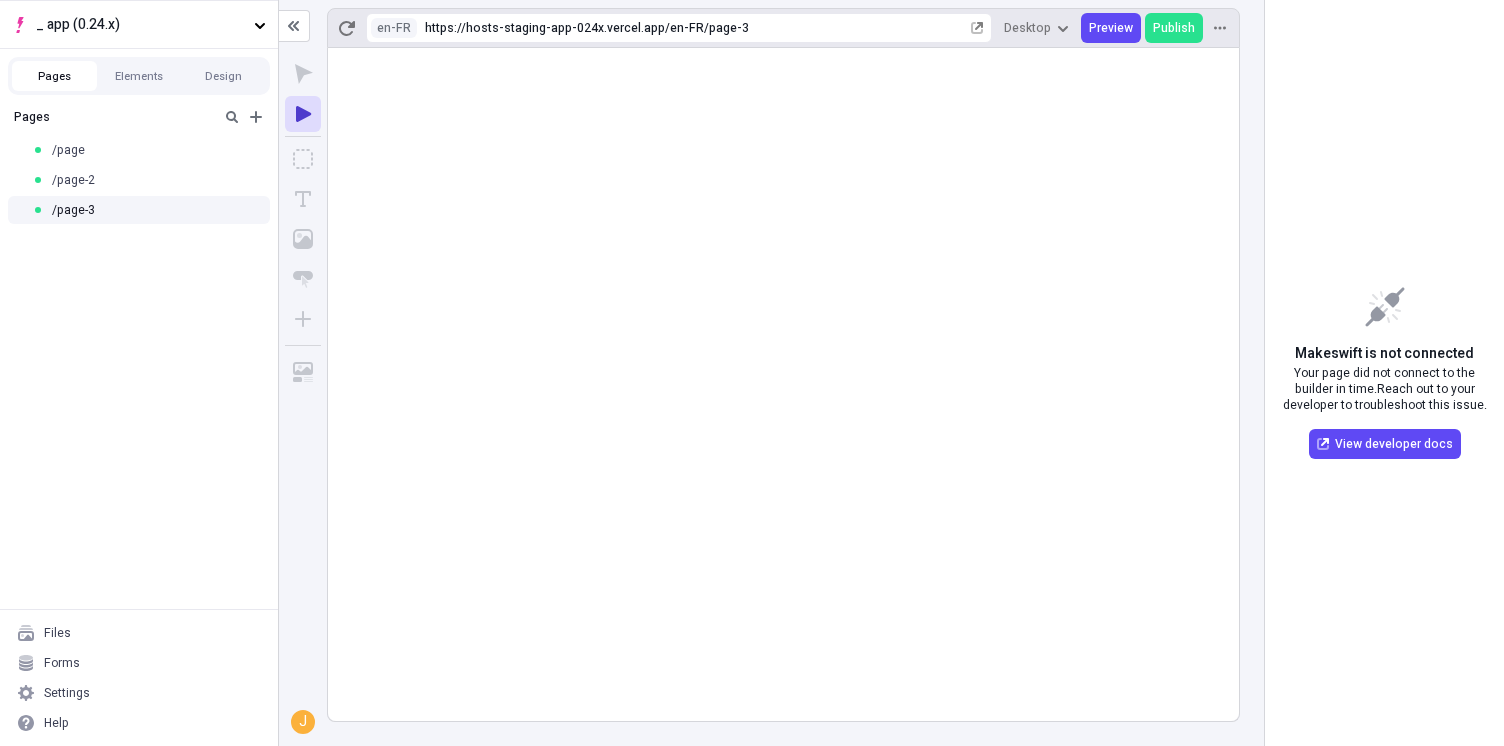click on "Pages /page /page-2 /page-3" at bounding box center [139, 354] 